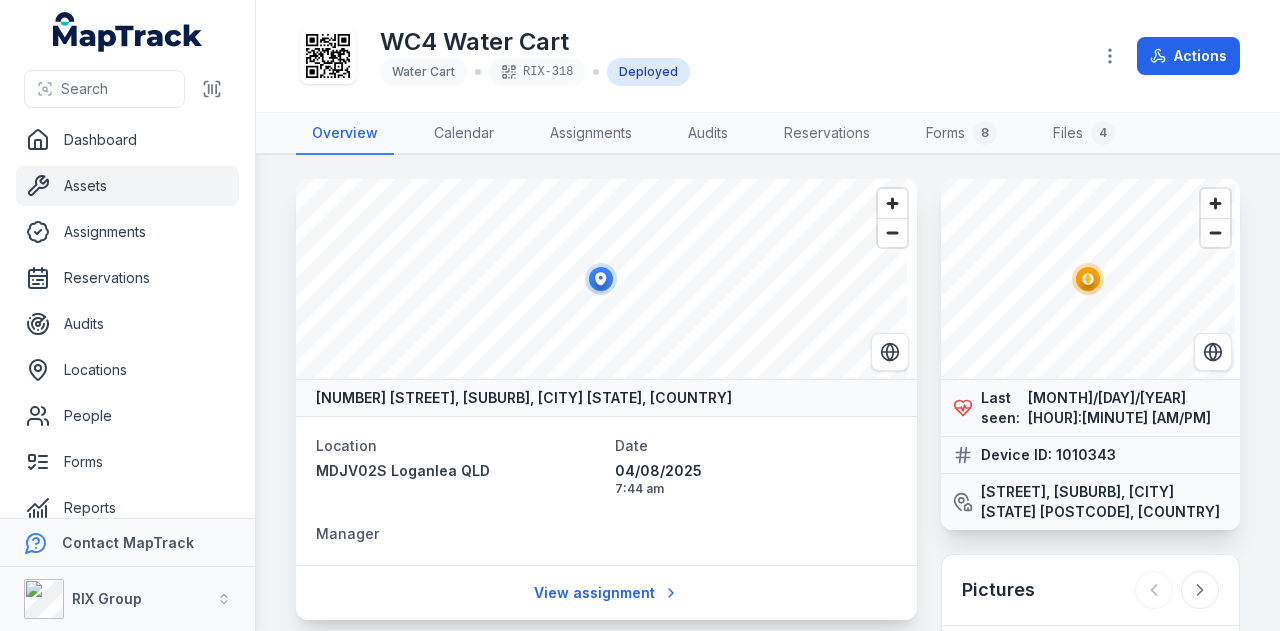 scroll, scrollTop: 0, scrollLeft: 0, axis: both 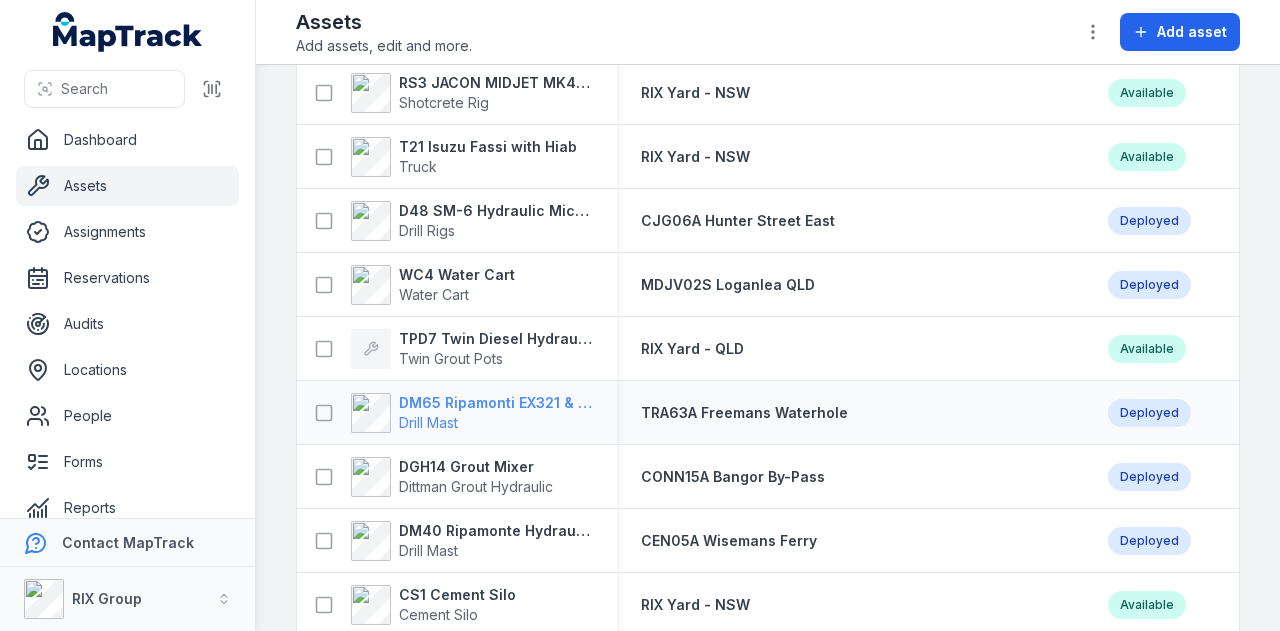 click on "DM65 Ripamonti EX321 & EuroDrill RH10X" at bounding box center [496, 403] 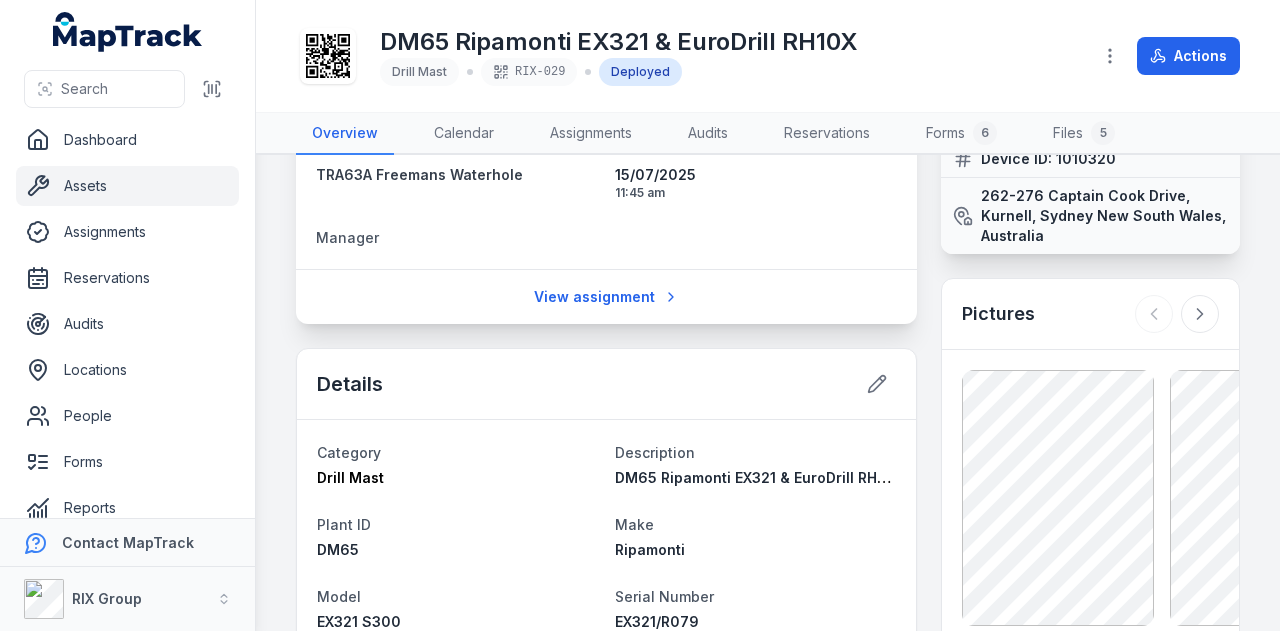 scroll, scrollTop: 300, scrollLeft: 0, axis: vertical 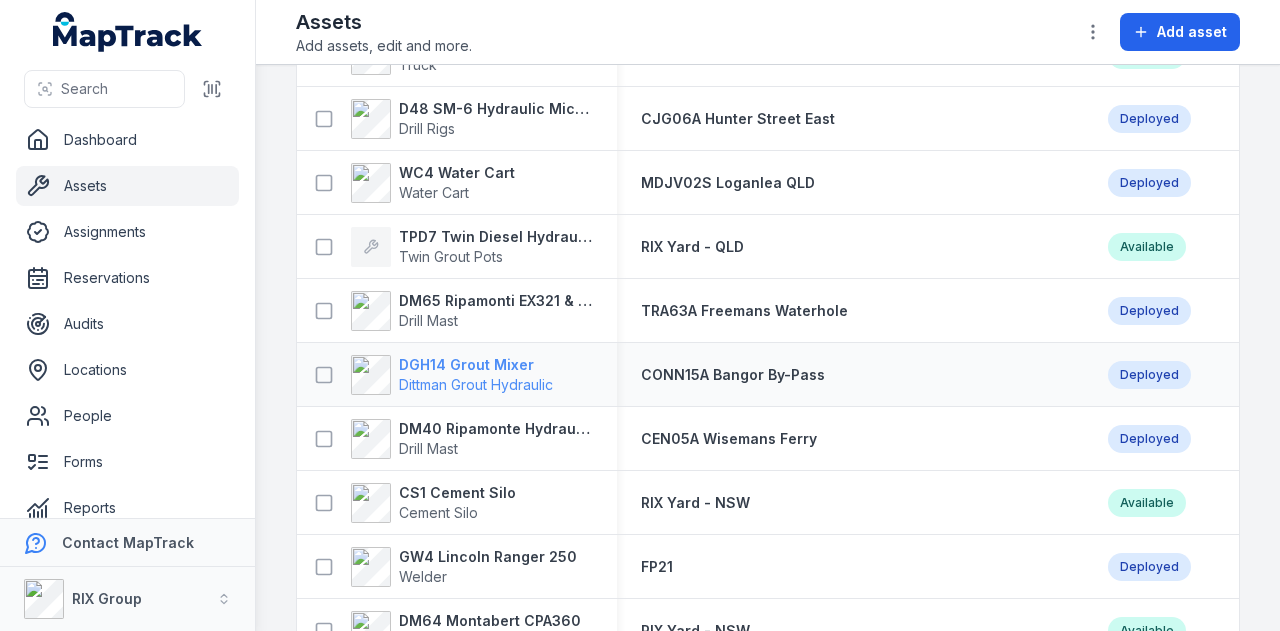 click on "DGH14 Grout Mixer" at bounding box center (476, 365) 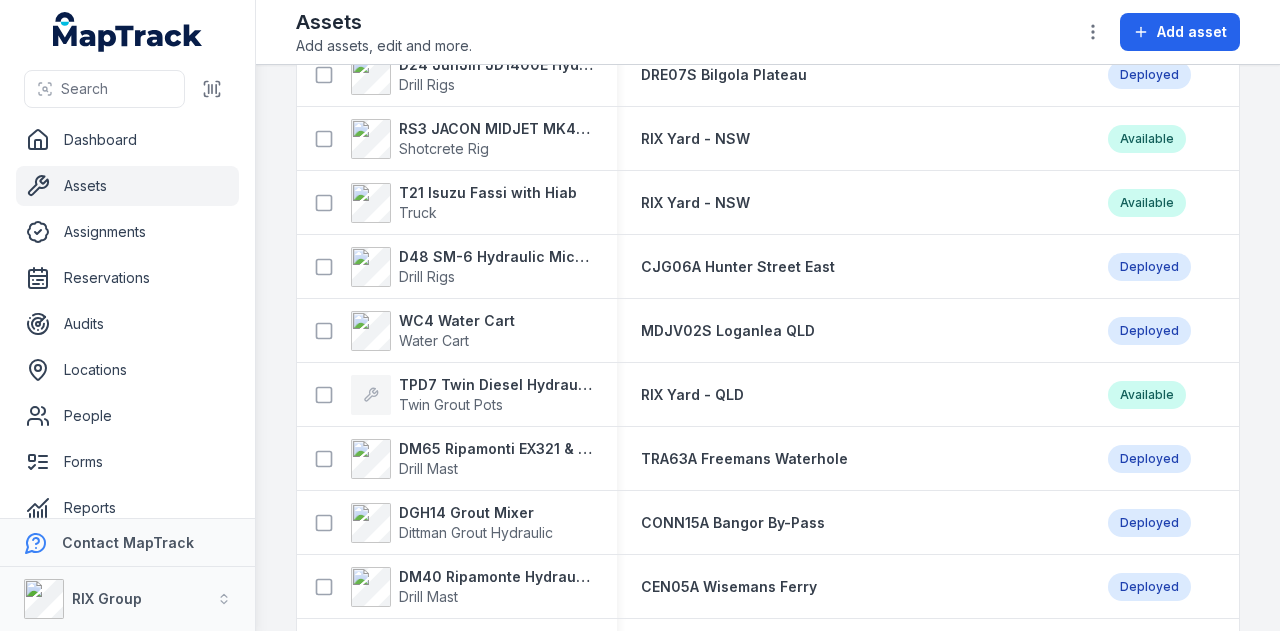 scroll, scrollTop: 2800, scrollLeft: 0, axis: vertical 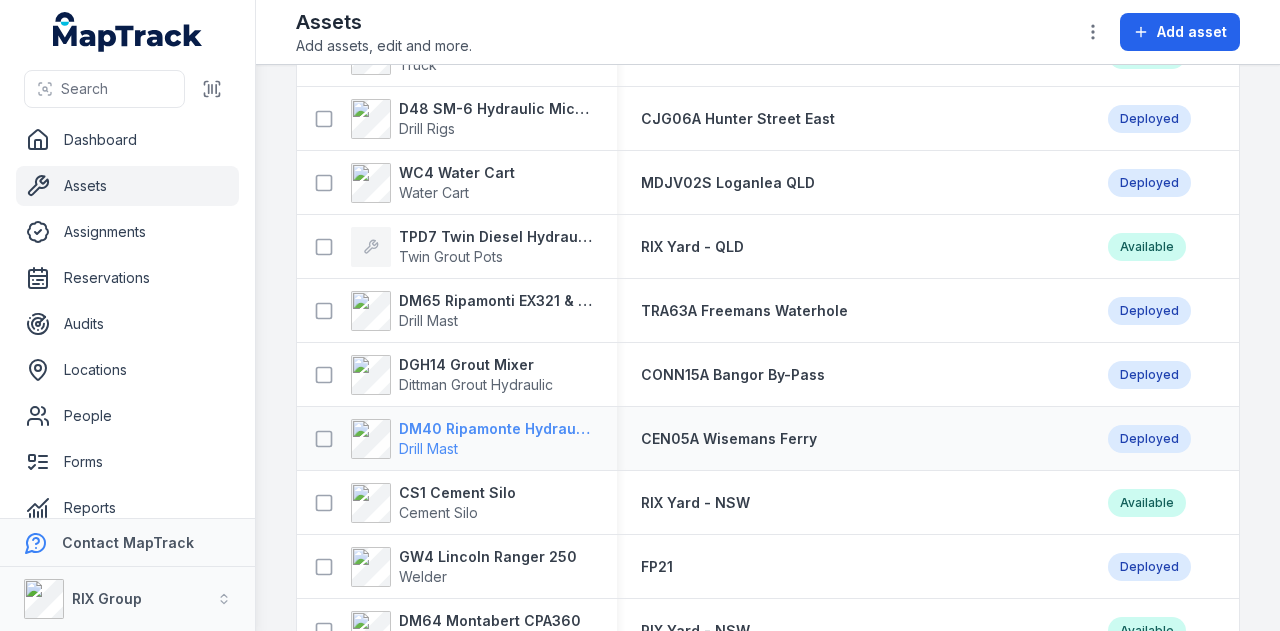 click on "DM40 Ripamonte Hydraulic Drill Mast & EuroDrill RH10X" at bounding box center (496, 429) 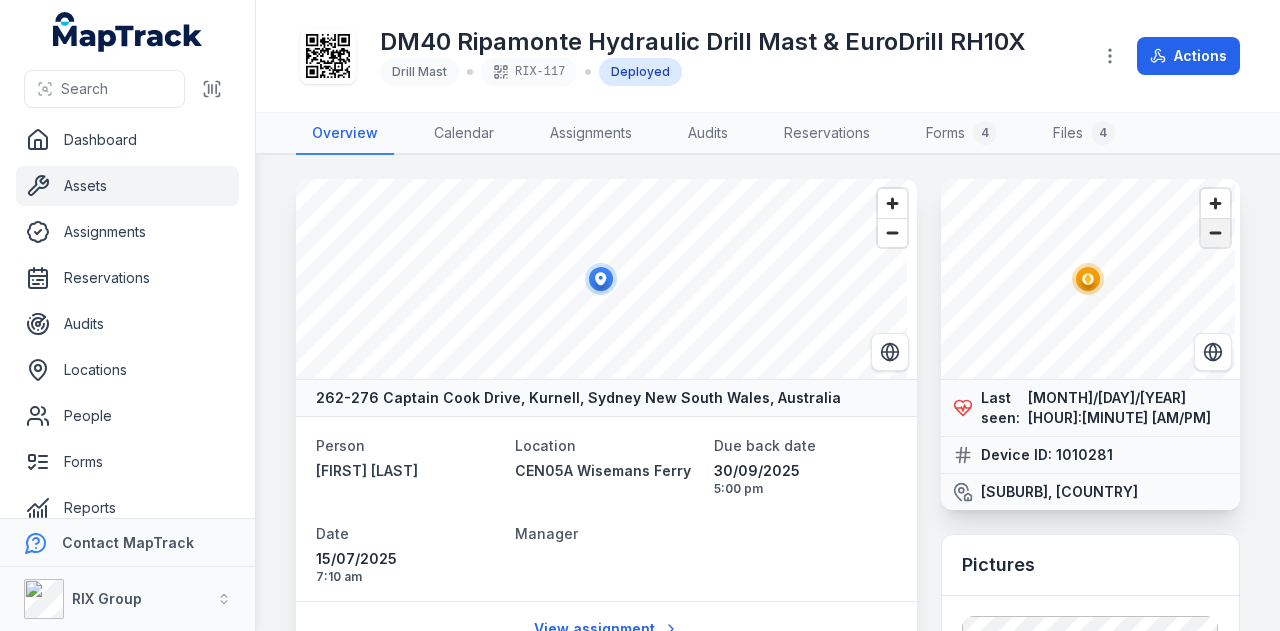 click at bounding box center (1215, 233) 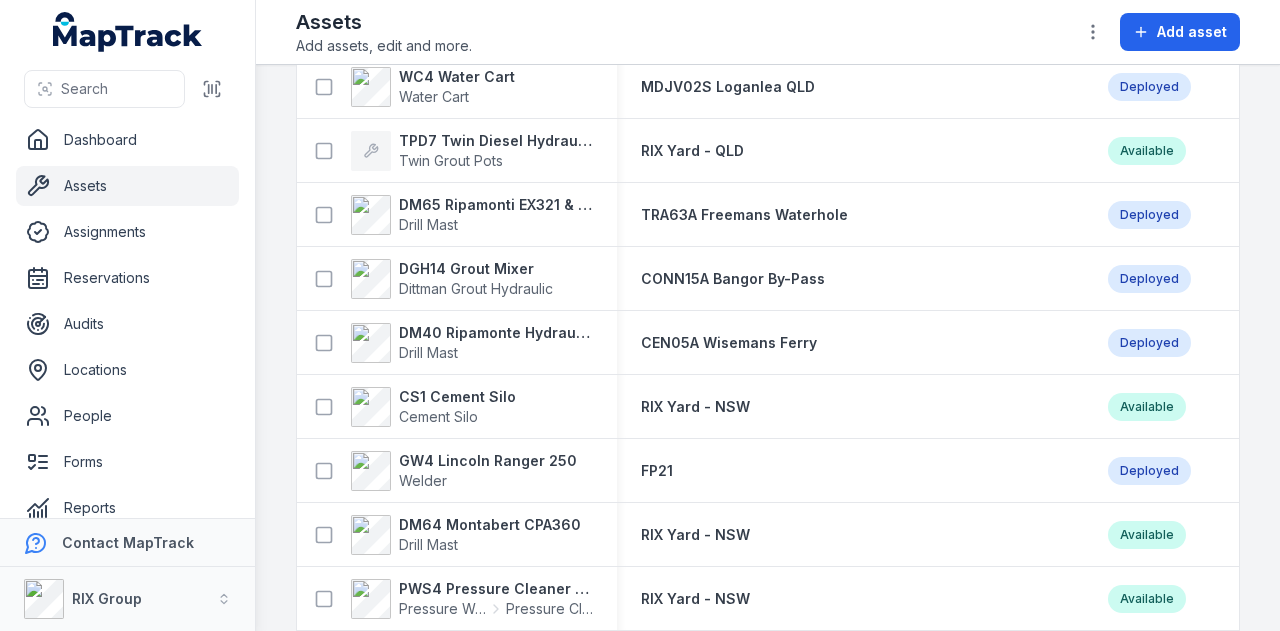 scroll, scrollTop: 2900, scrollLeft: 0, axis: vertical 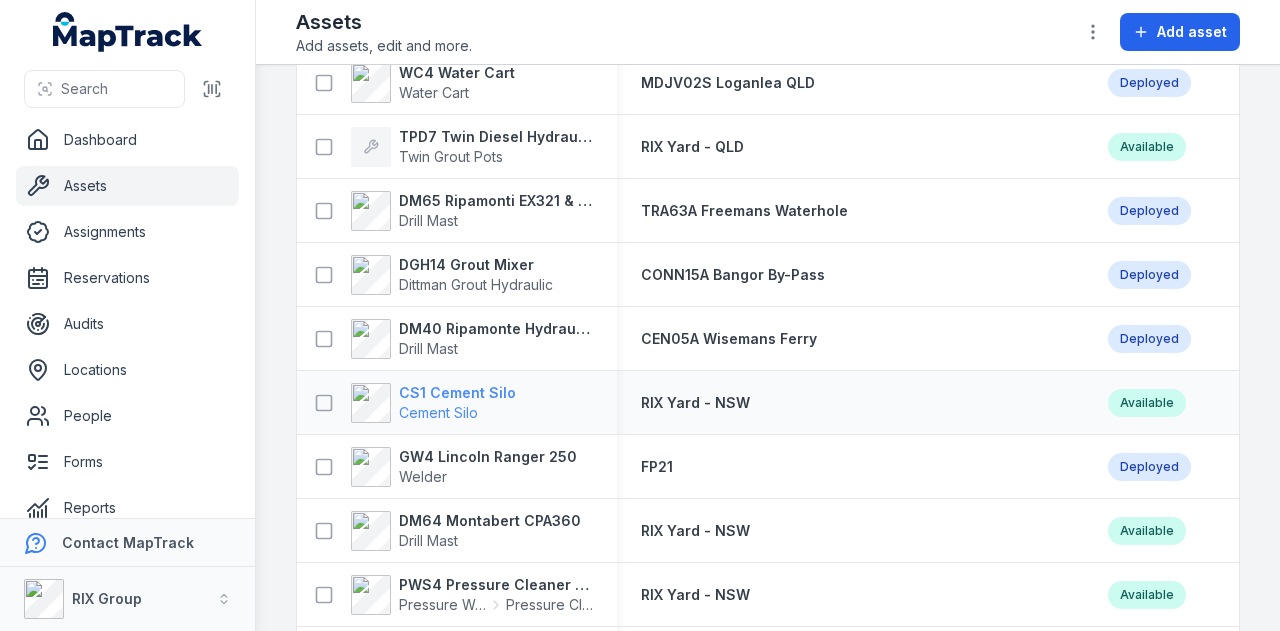 click on "CS1 Cement Silo" at bounding box center [457, 393] 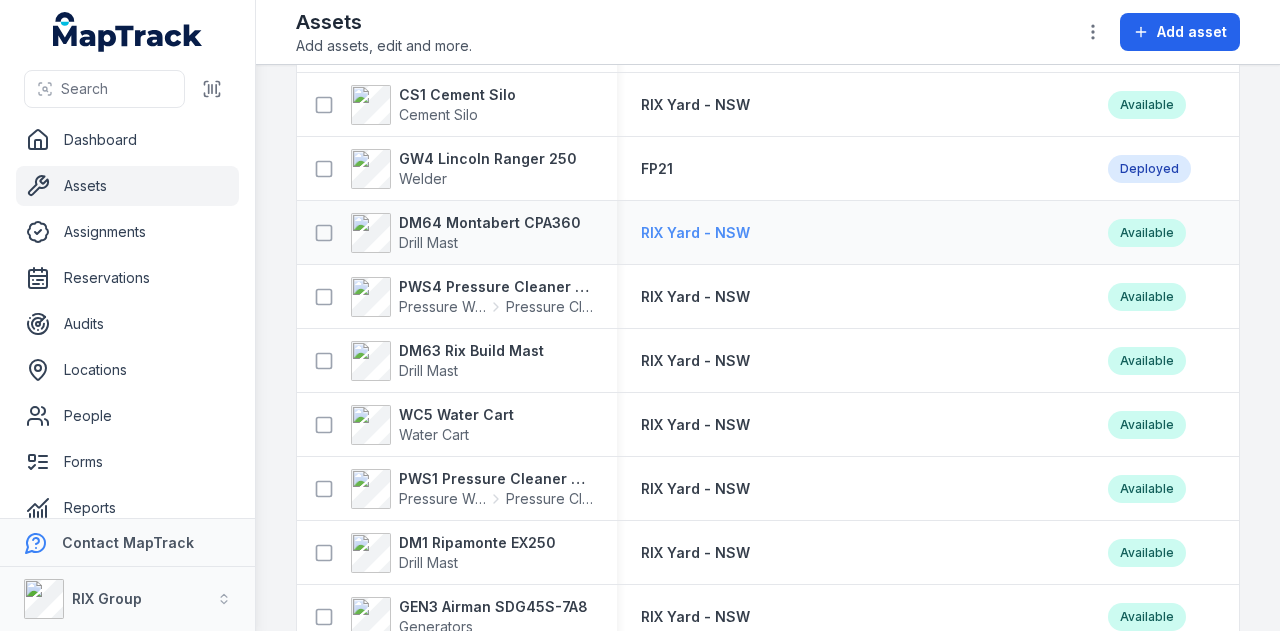 scroll, scrollTop: 3298, scrollLeft: 0, axis: vertical 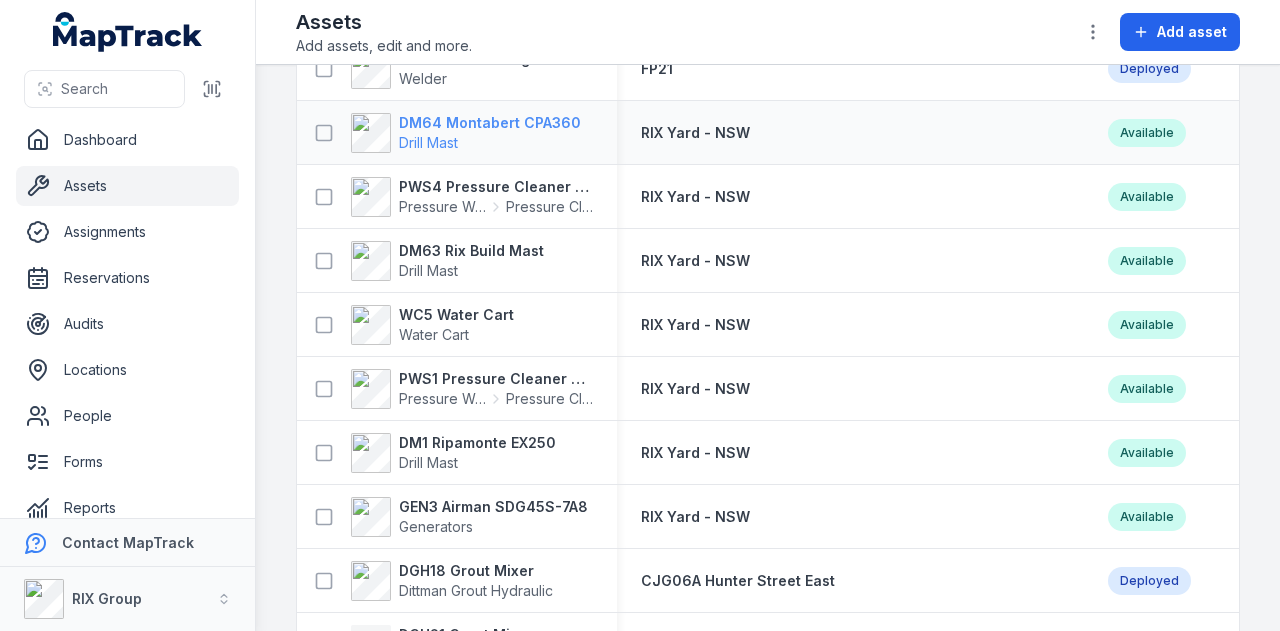 click on "DM64 Montabert CPA360" at bounding box center (490, 123) 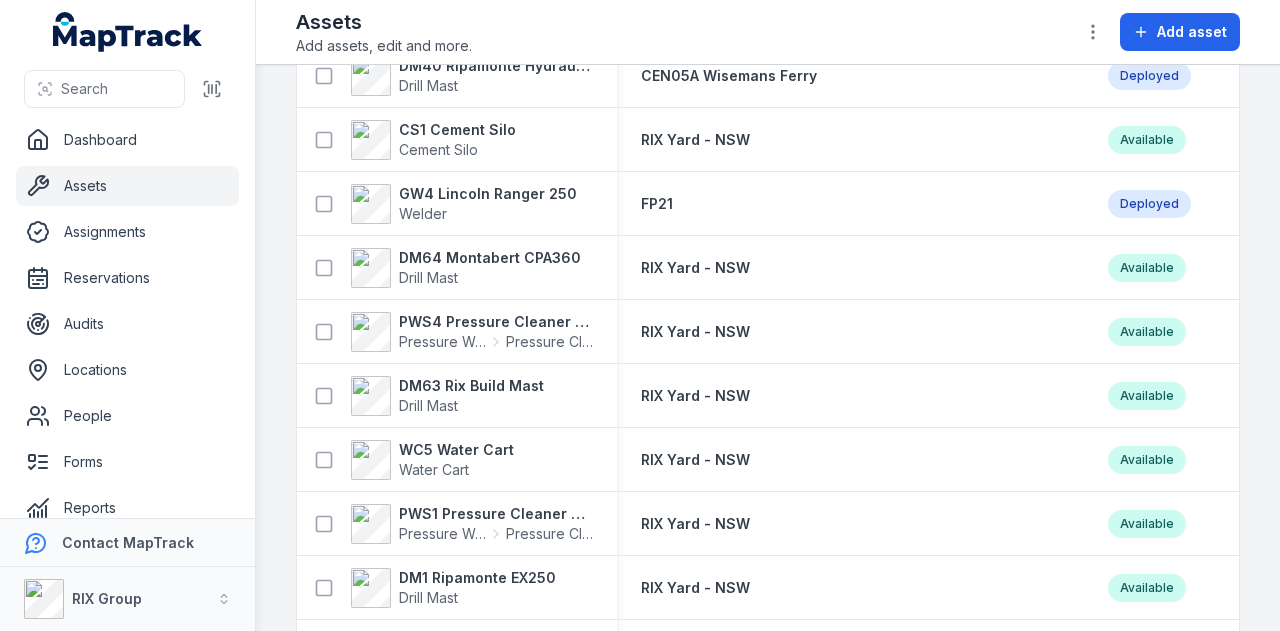 scroll, scrollTop: 3200, scrollLeft: 0, axis: vertical 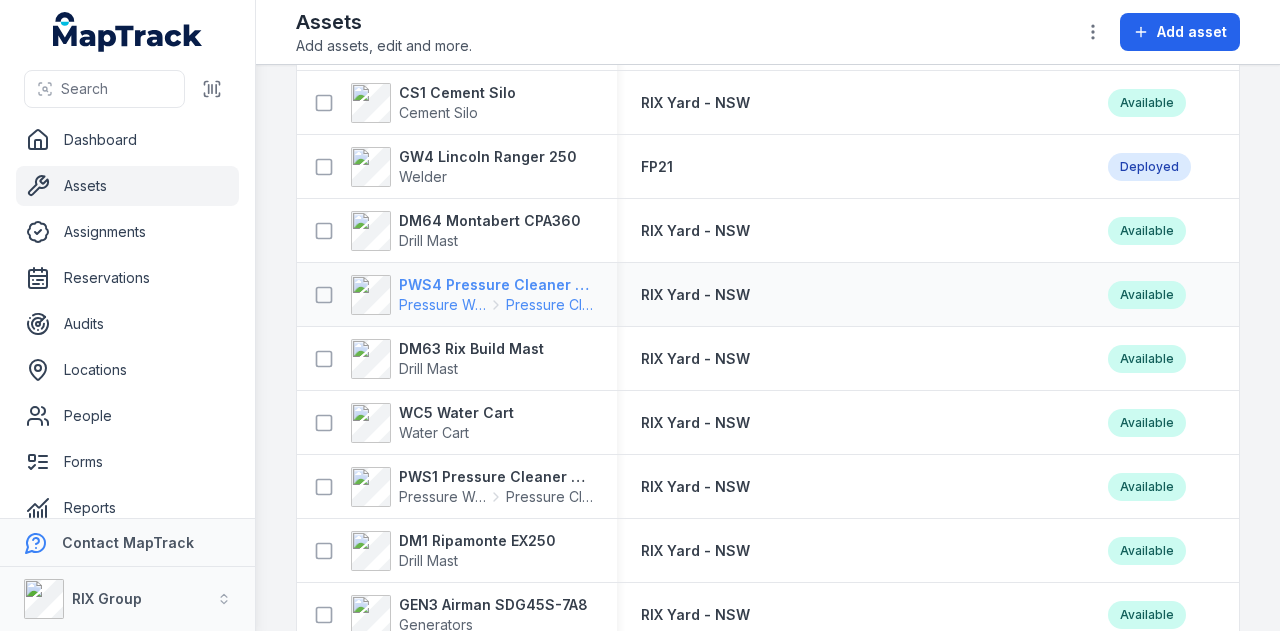 click on "PWS4 Pressure Cleaner Skid Mounted" at bounding box center [496, 285] 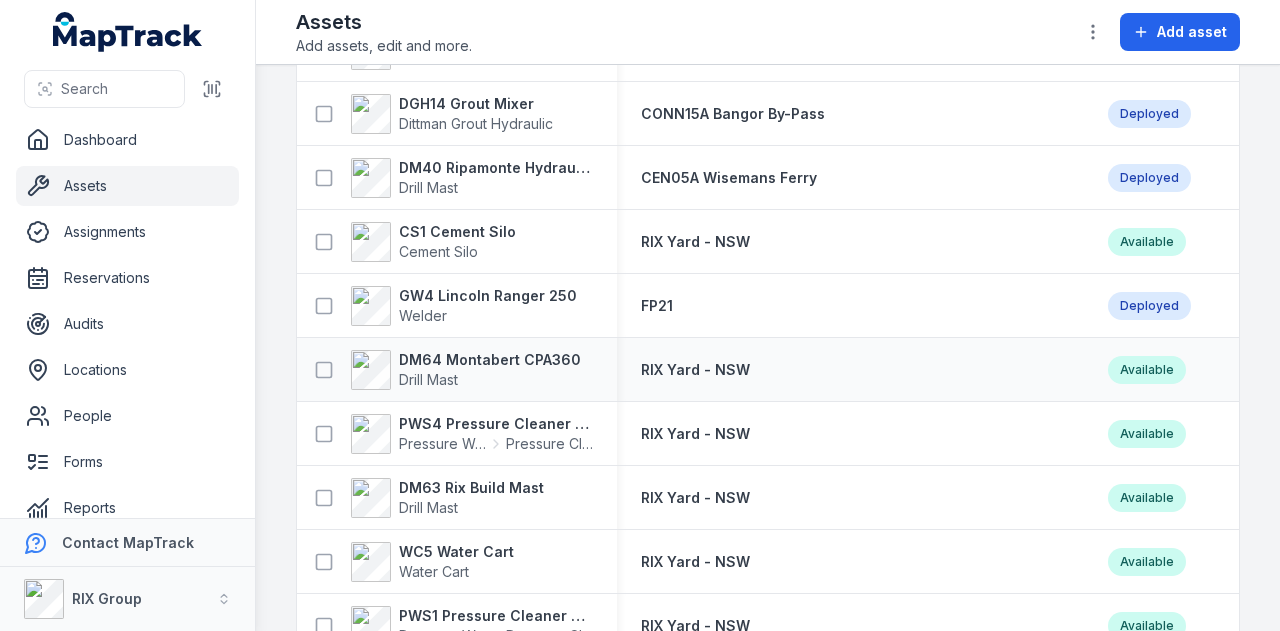 scroll, scrollTop: 3100, scrollLeft: 0, axis: vertical 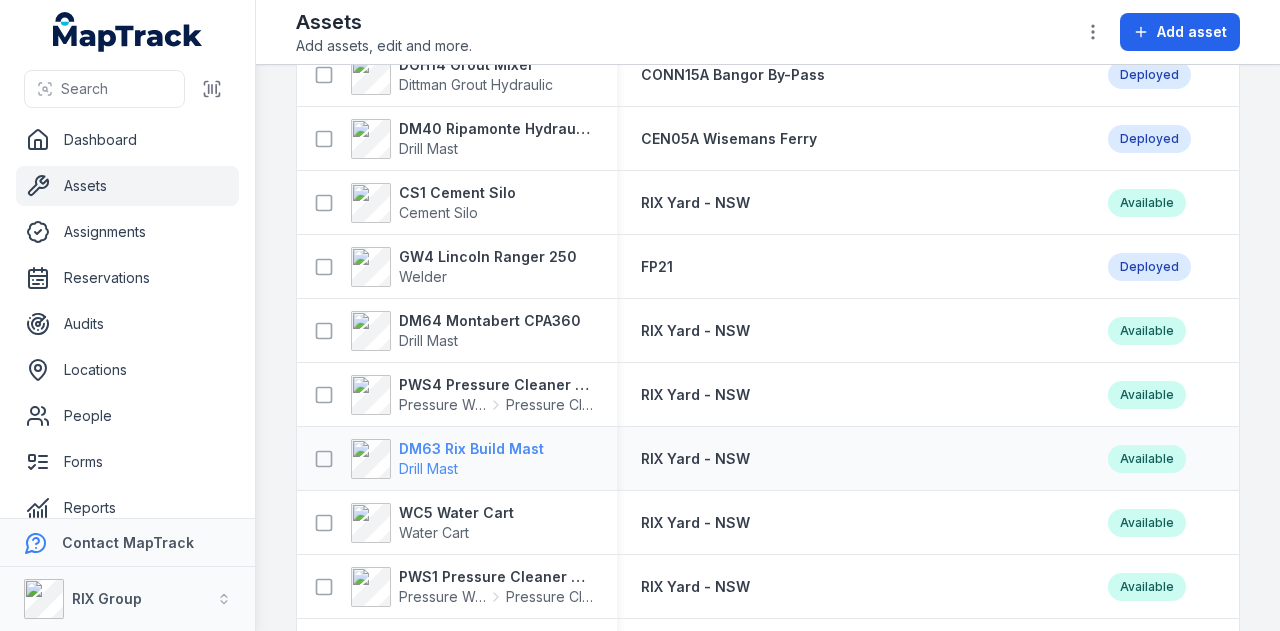 click on "DM63 Rix Build Mast Drill Mast" at bounding box center [457, 459] 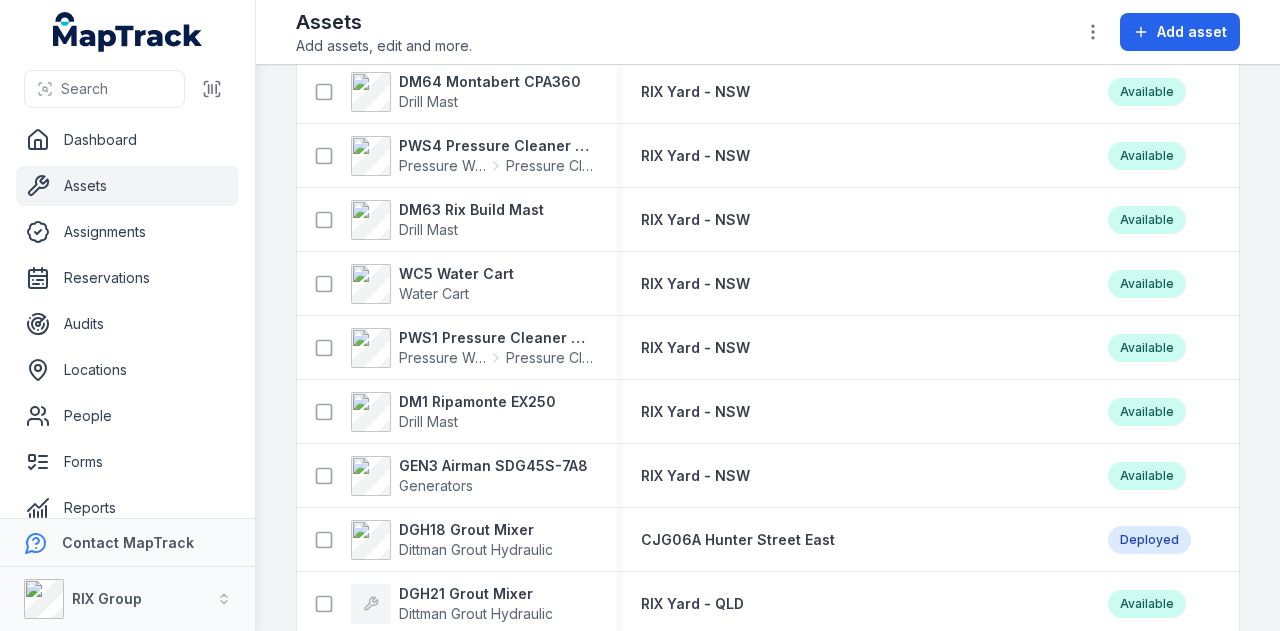 scroll, scrollTop: 3400, scrollLeft: 0, axis: vertical 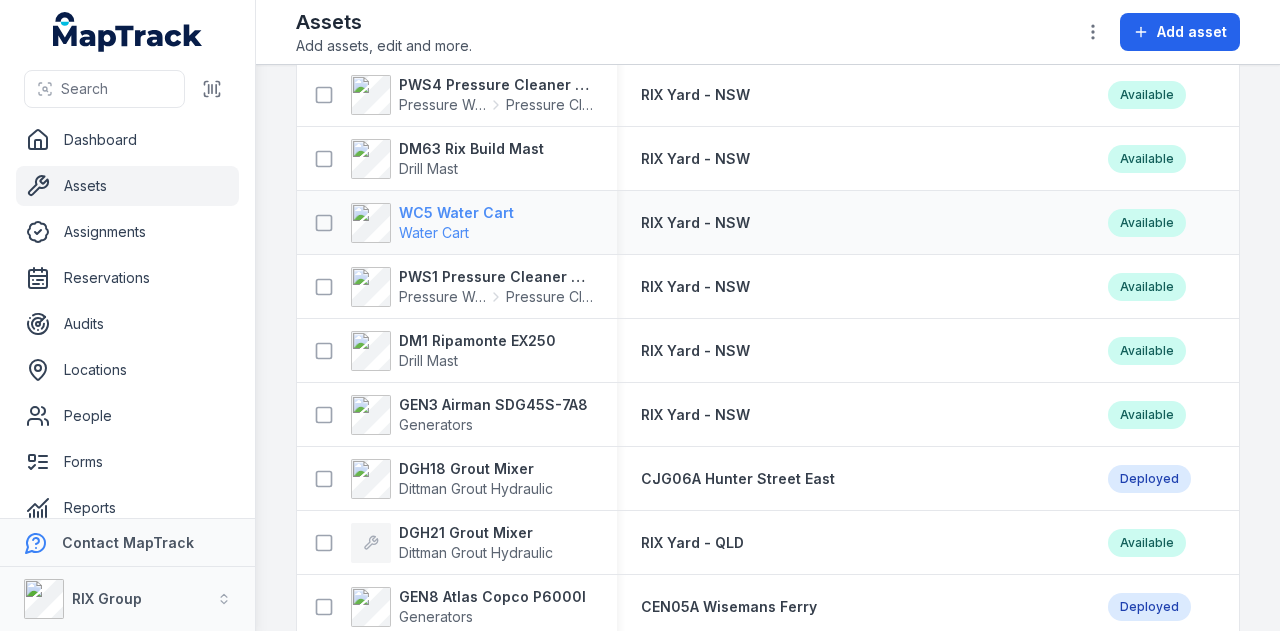 click on "WC5 Water Cart" at bounding box center (456, 213) 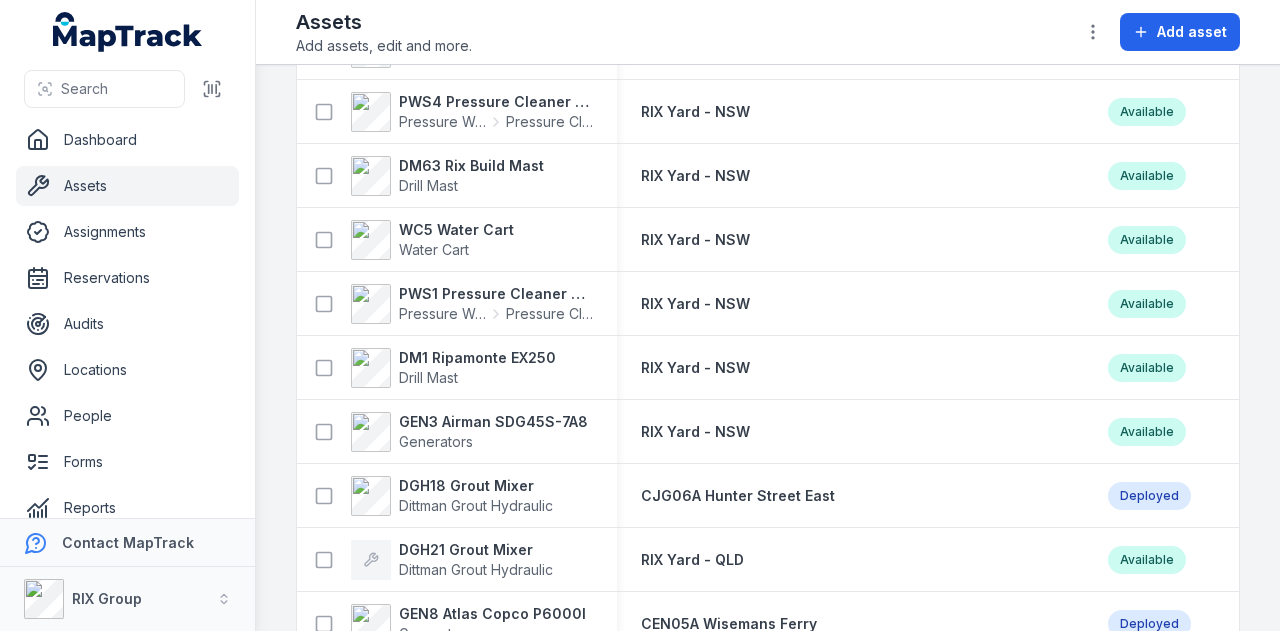 scroll, scrollTop: 3400, scrollLeft: 0, axis: vertical 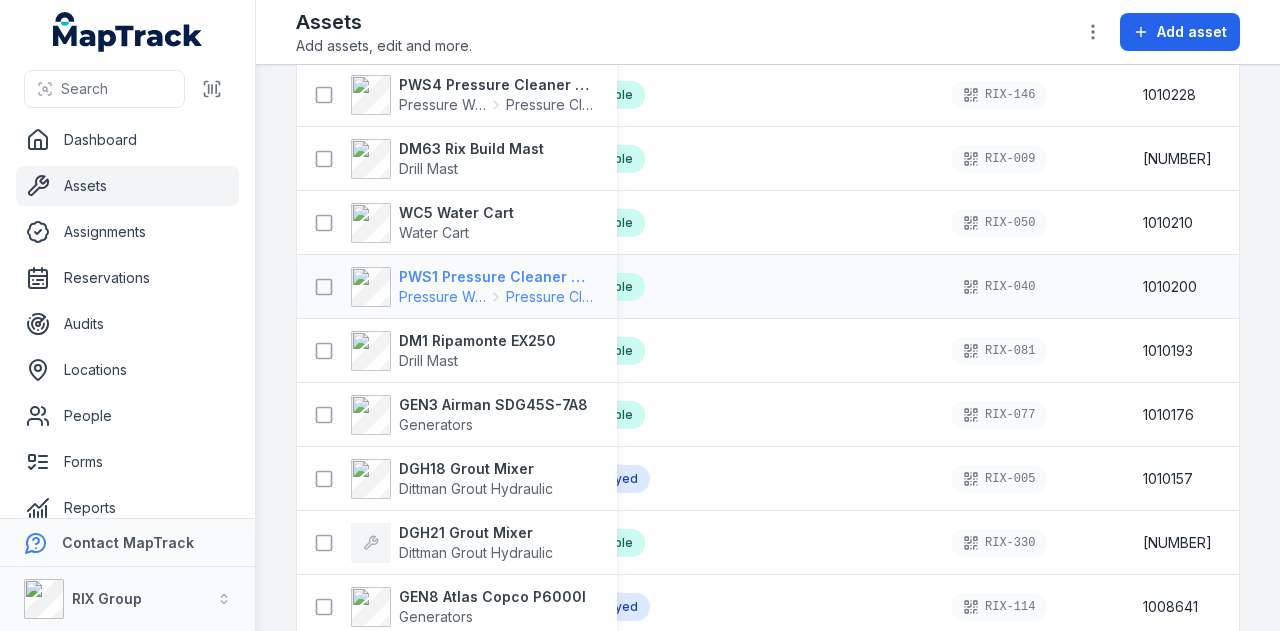 click on "PWS1 Pressure Cleaner Skid Mounted" at bounding box center [496, 277] 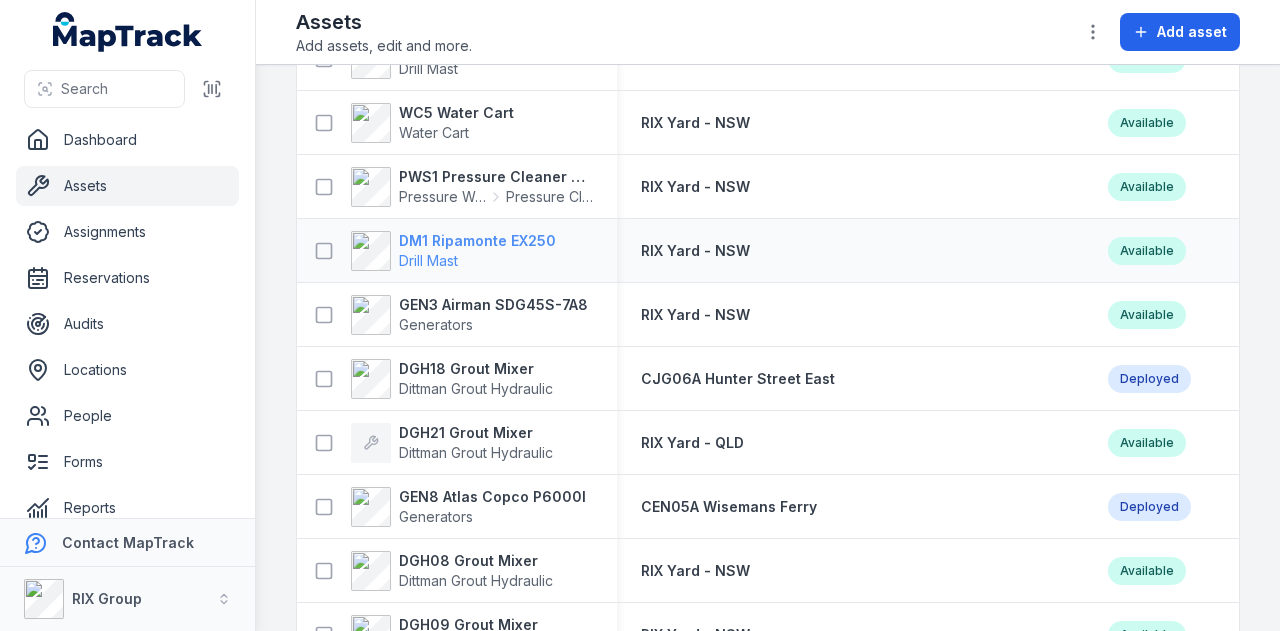 scroll, scrollTop: 3600, scrollLeft: 0, axis: vertical 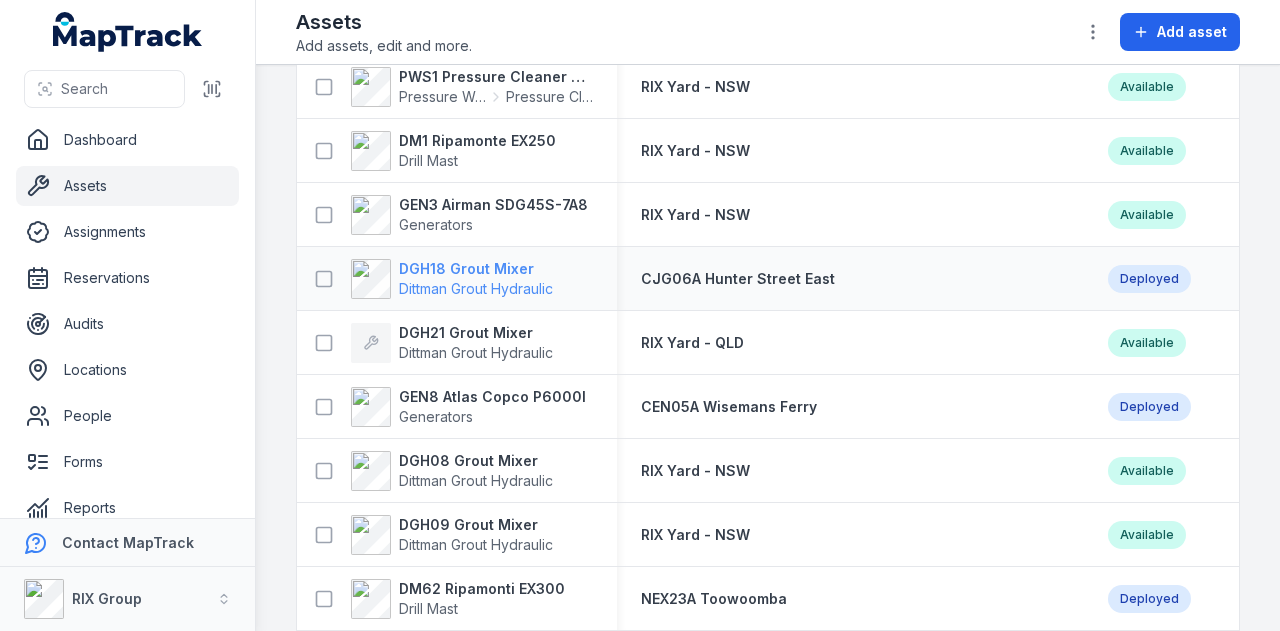 click on "DGH18 Grout Mixer" at bounding box center (476, 269) 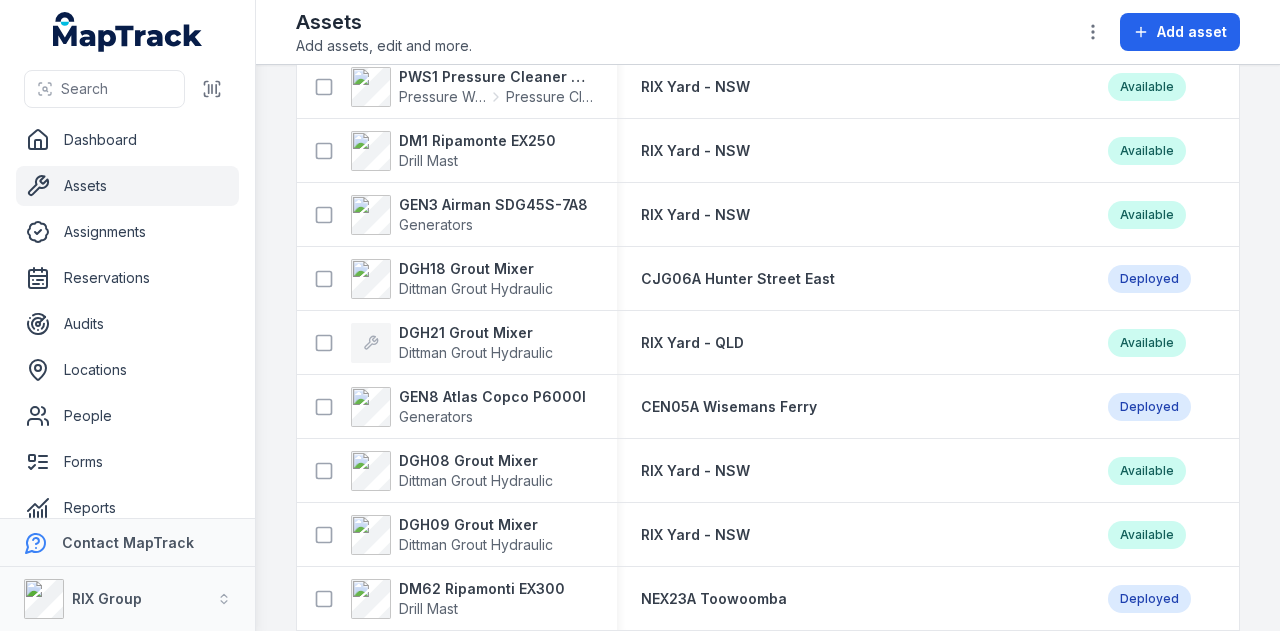 scroll, scrollTop: 3700, scrollLeft: 0, axis: vertical 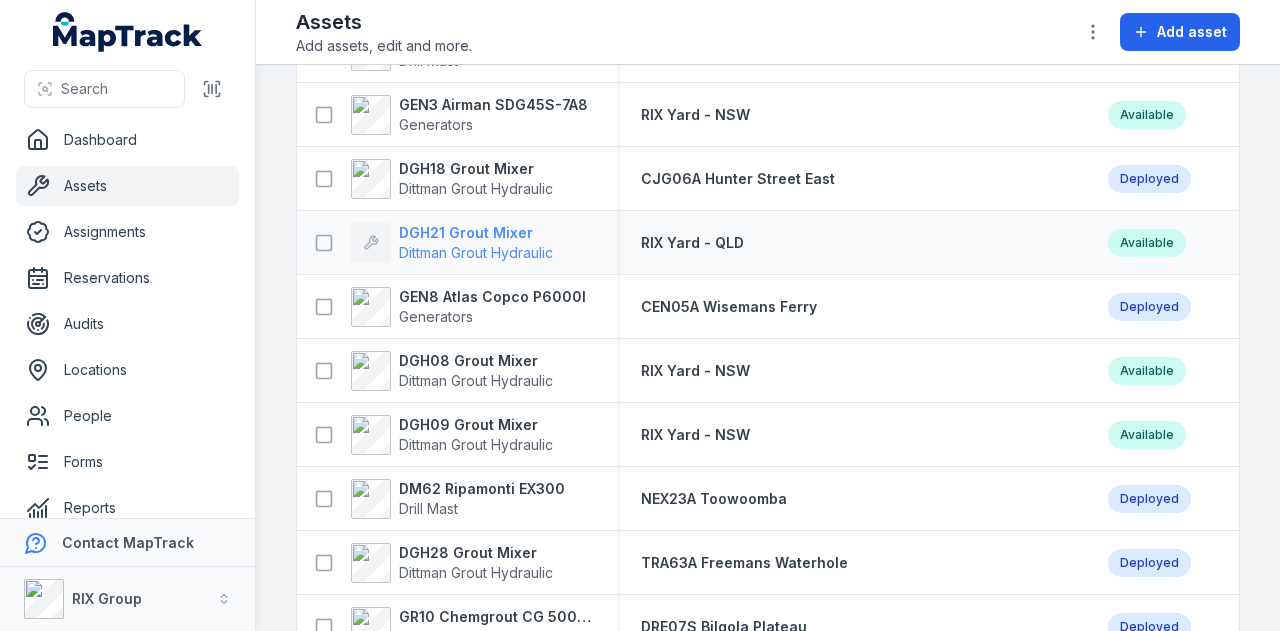 click on "DGH21 Grout Mixer" at bounding box center [476, 233] 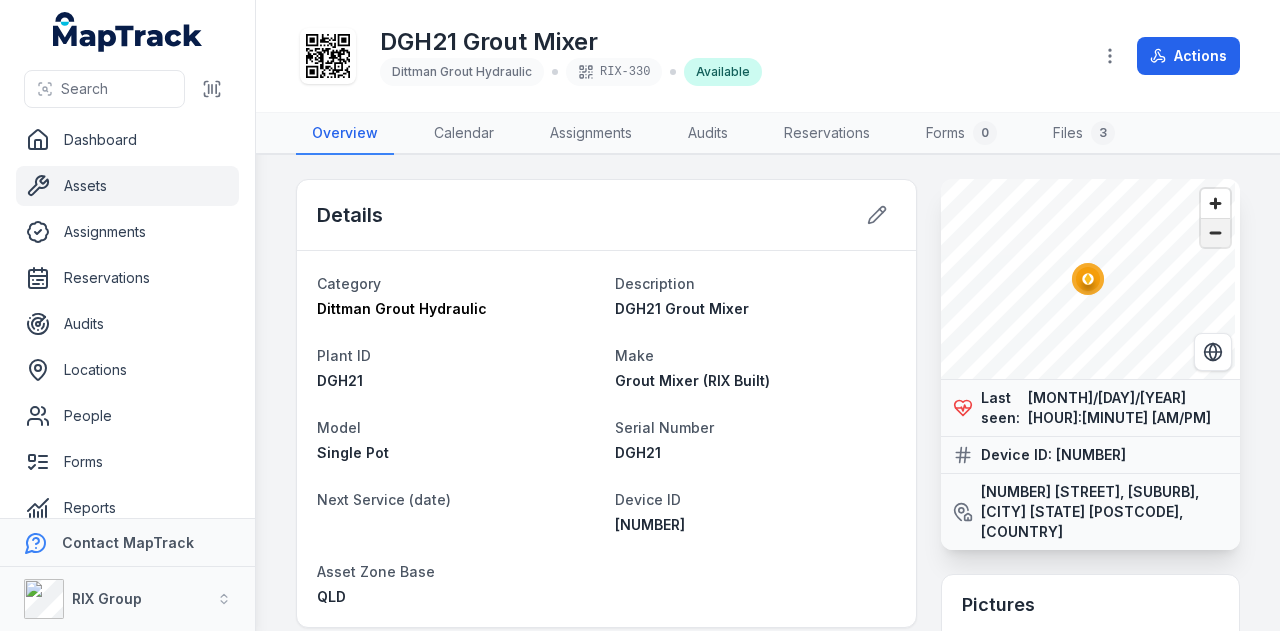 click at bounding box center (1215, 233) 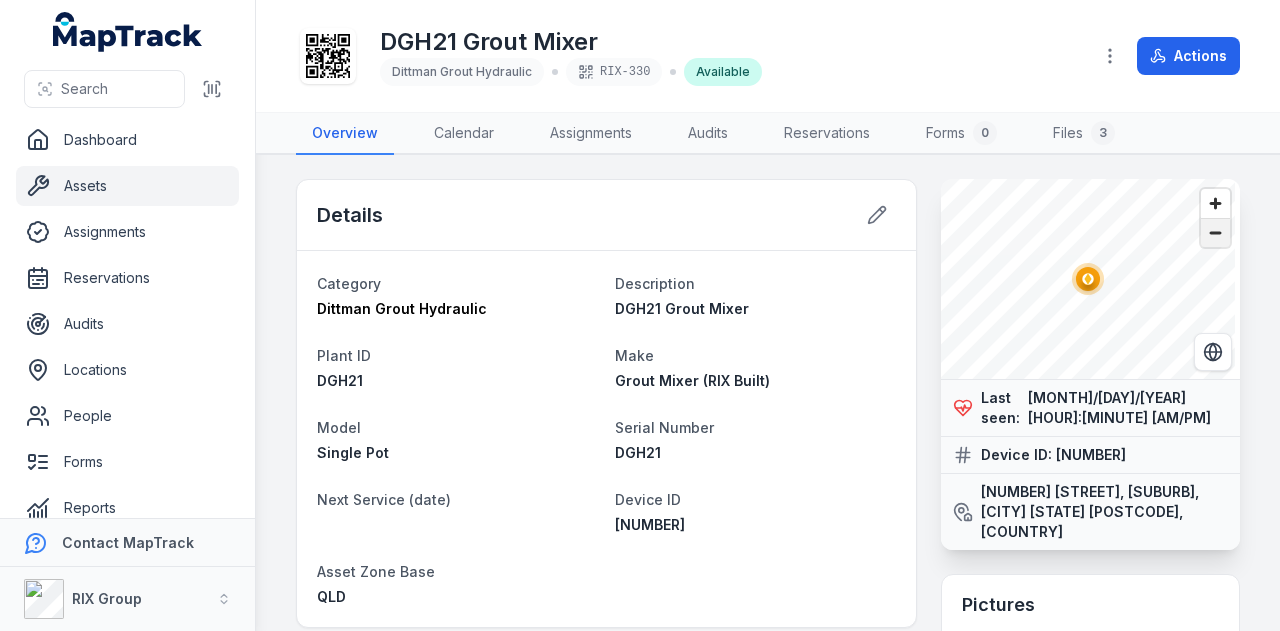 click at bounding box center [1215, 233] 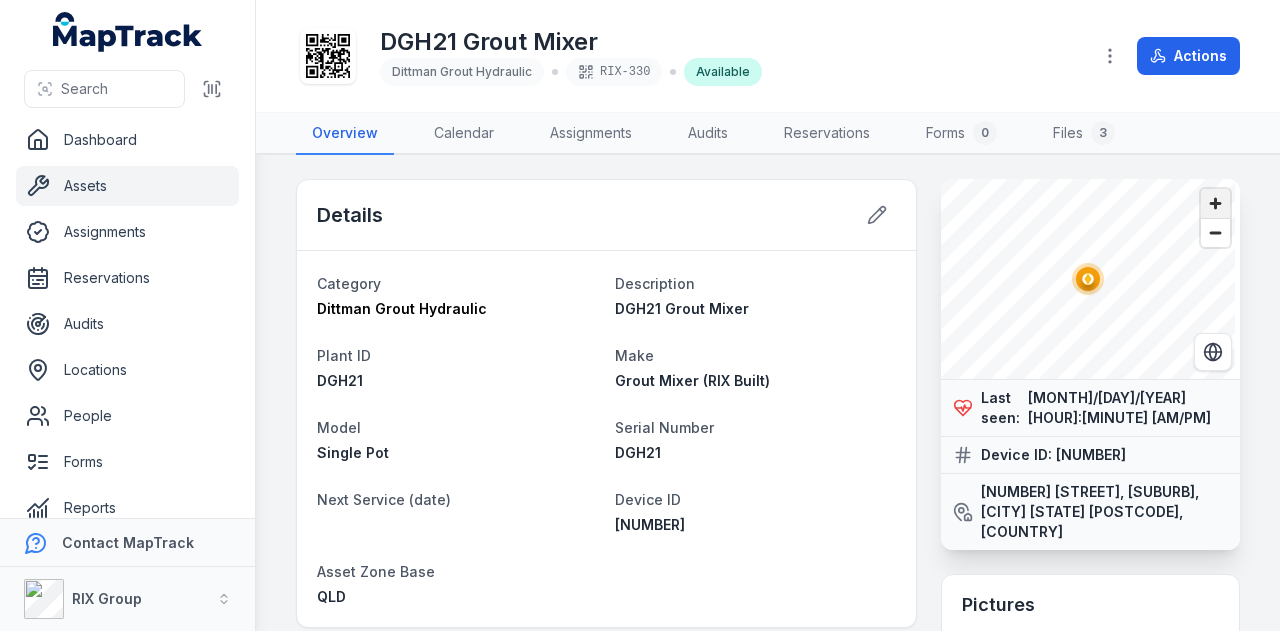 click at bounding box center [1215, 203] 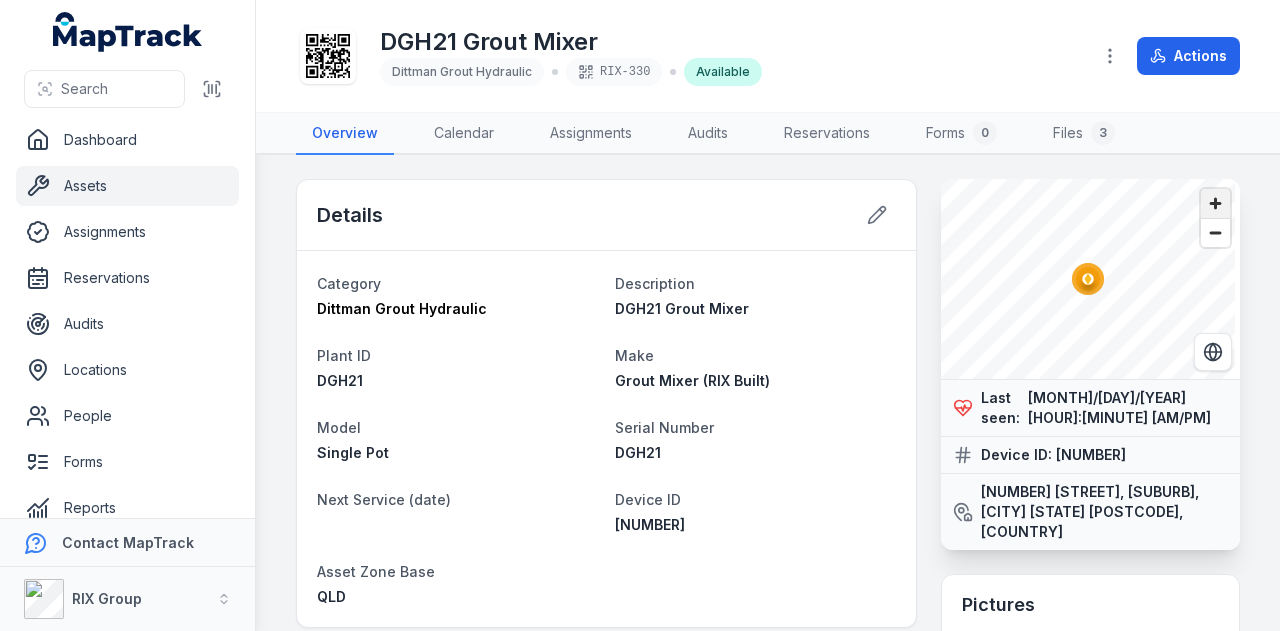 click at bounding box center [1215, 203] 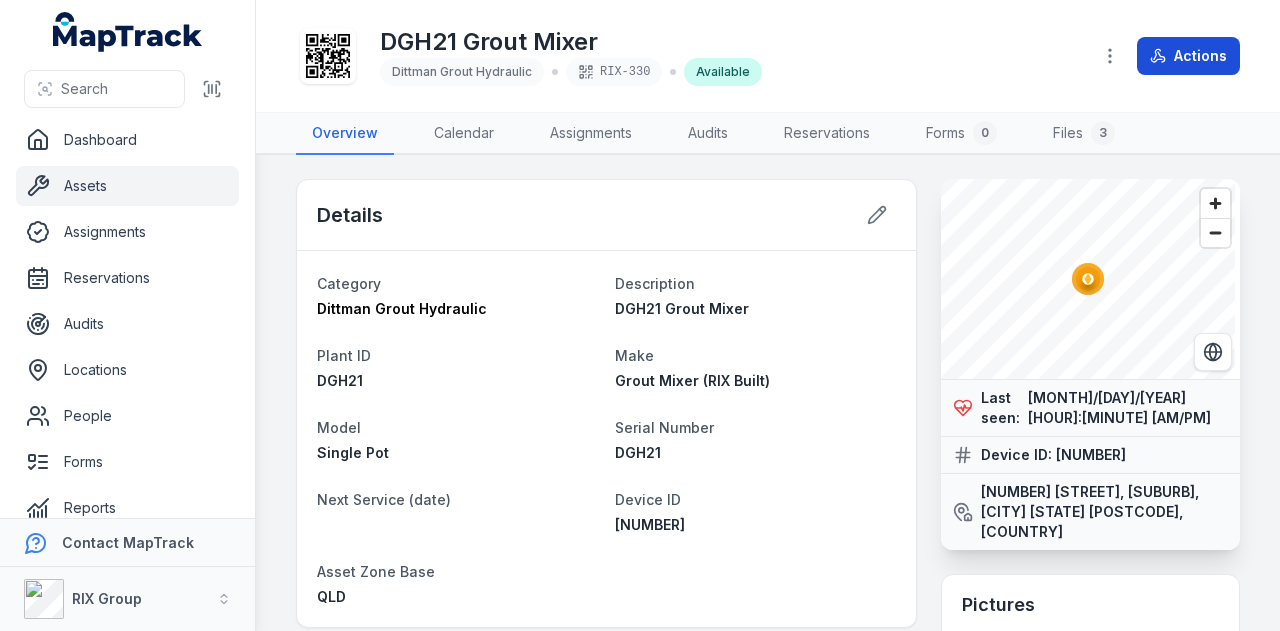 click on "Actions" at bounding box center [1188, 56] 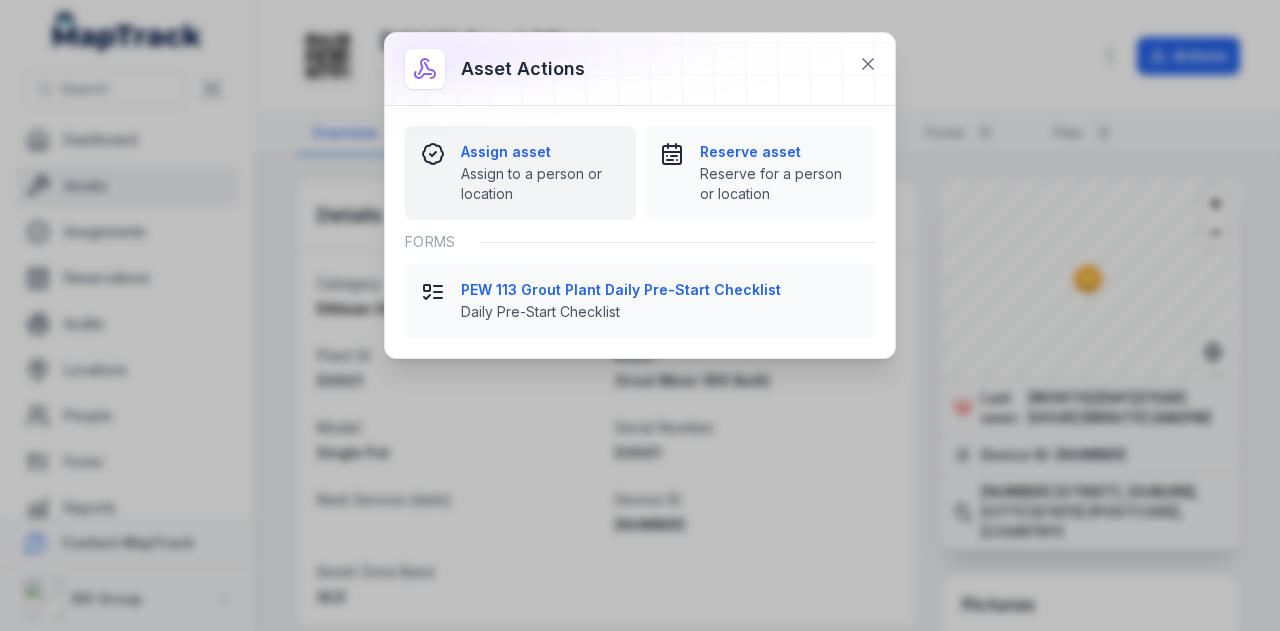 click on "Assign asset Assign to a person or location" at bounding box center (520, 173) 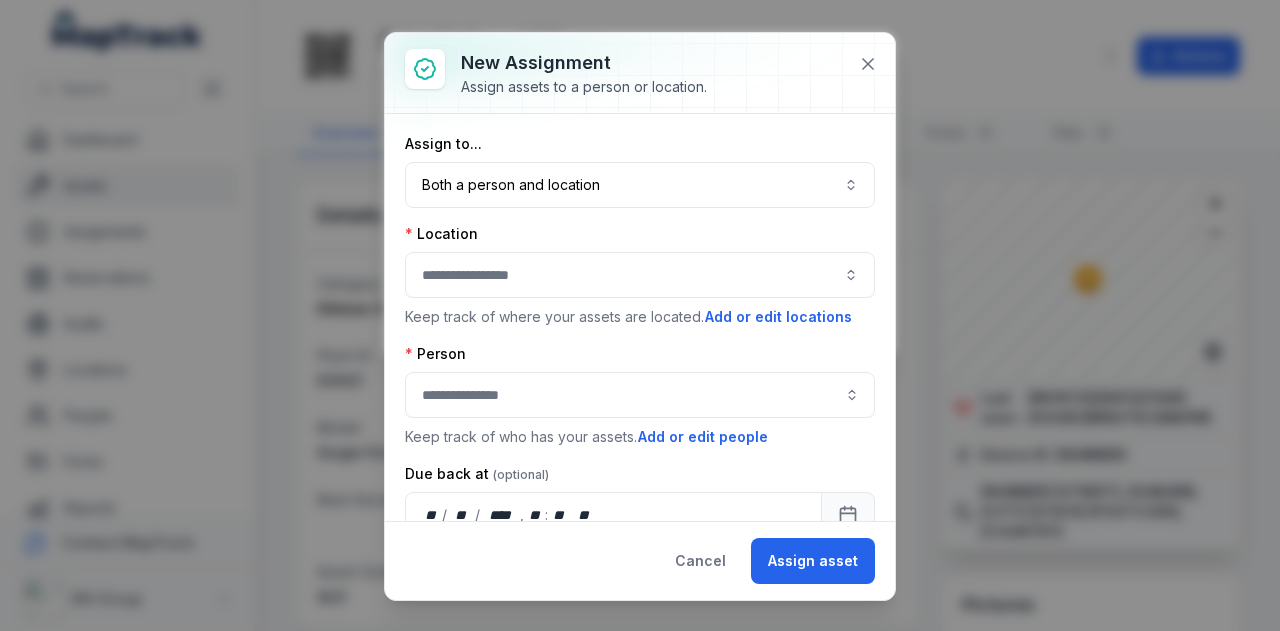 click at bounding box center [640, 275] 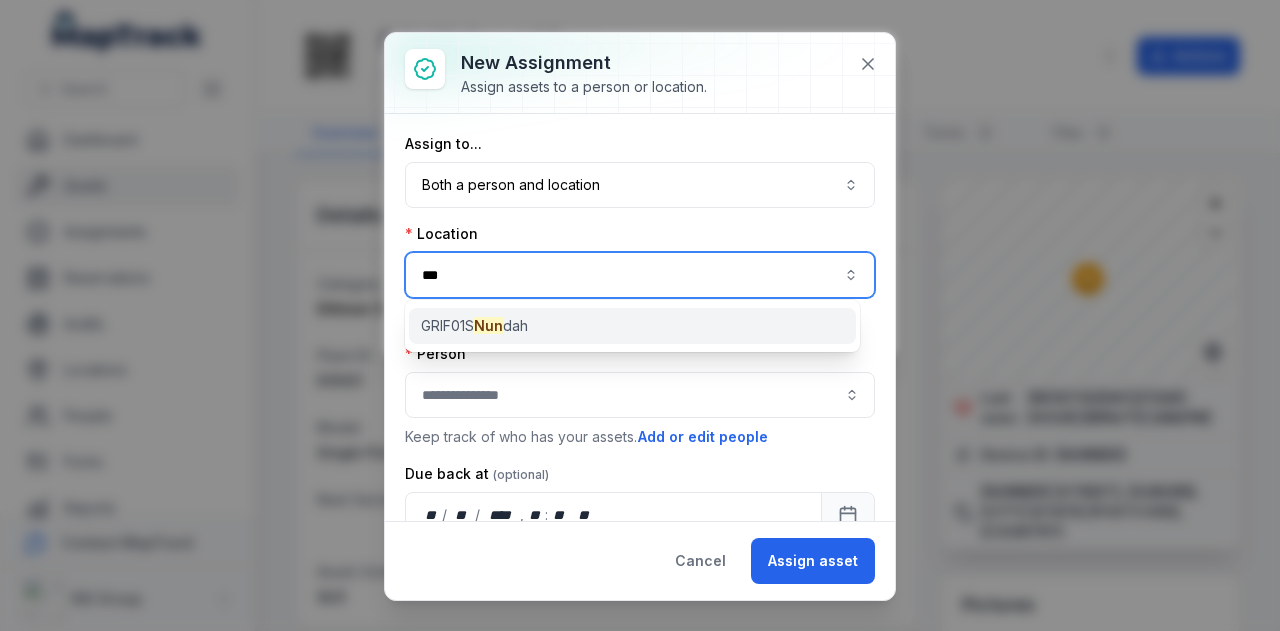 type on "***" 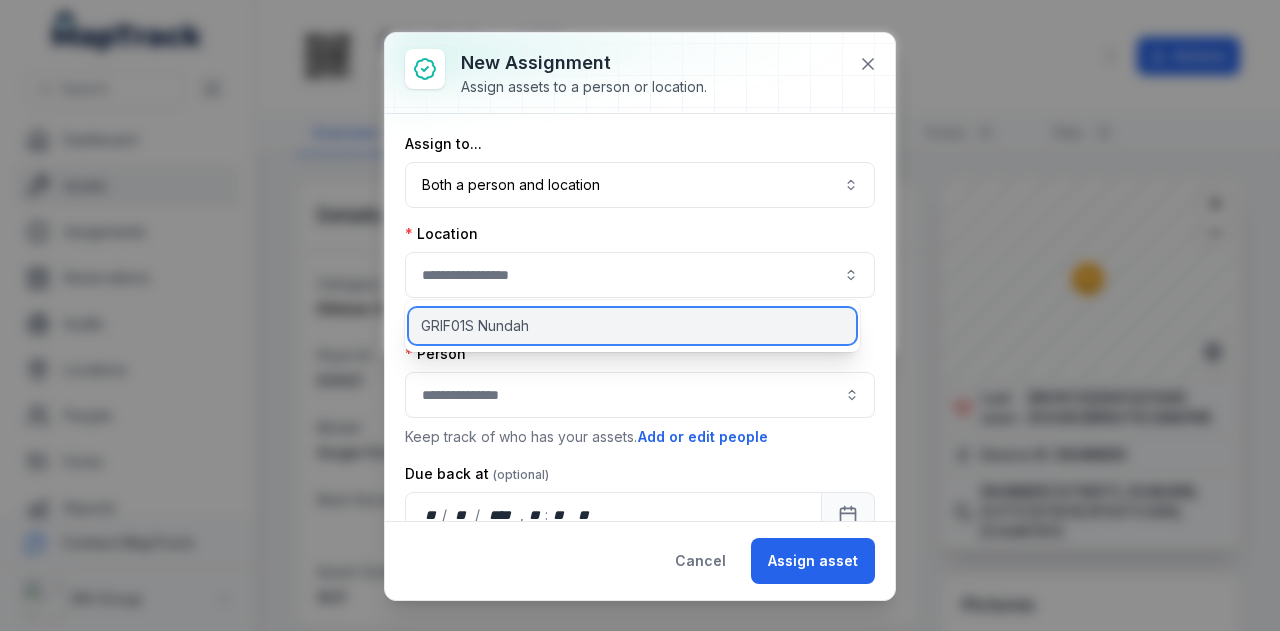 click on "GRIF01S Nundah" at bounding box center (632, 326) 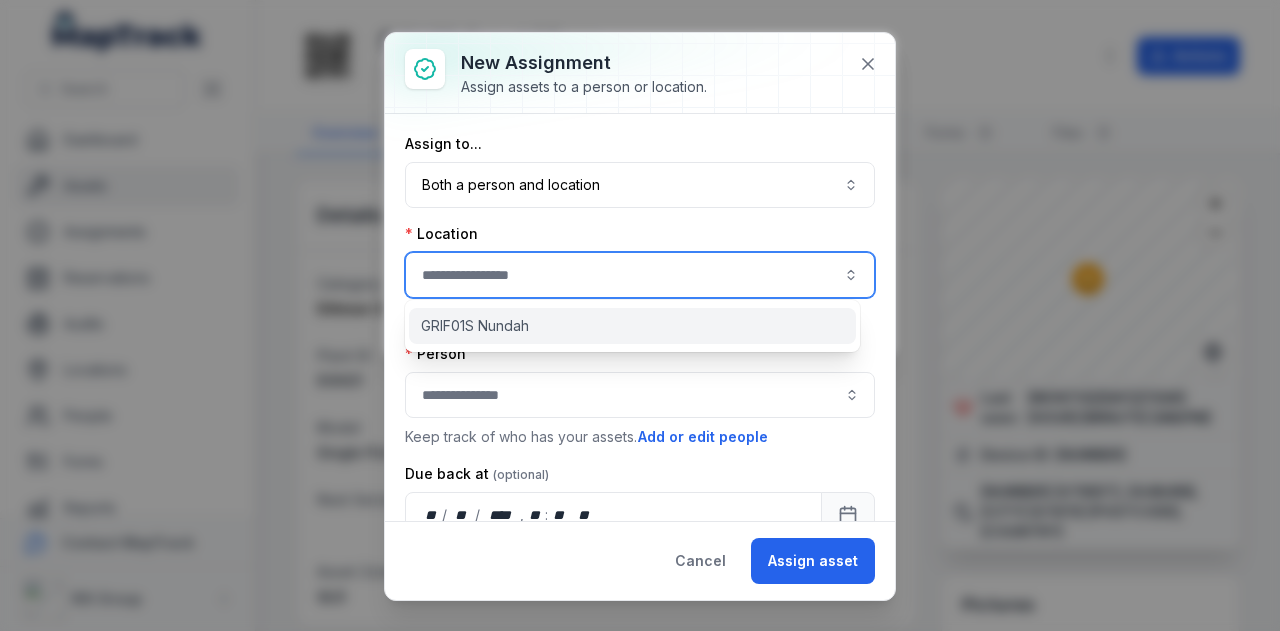 type on "**********" 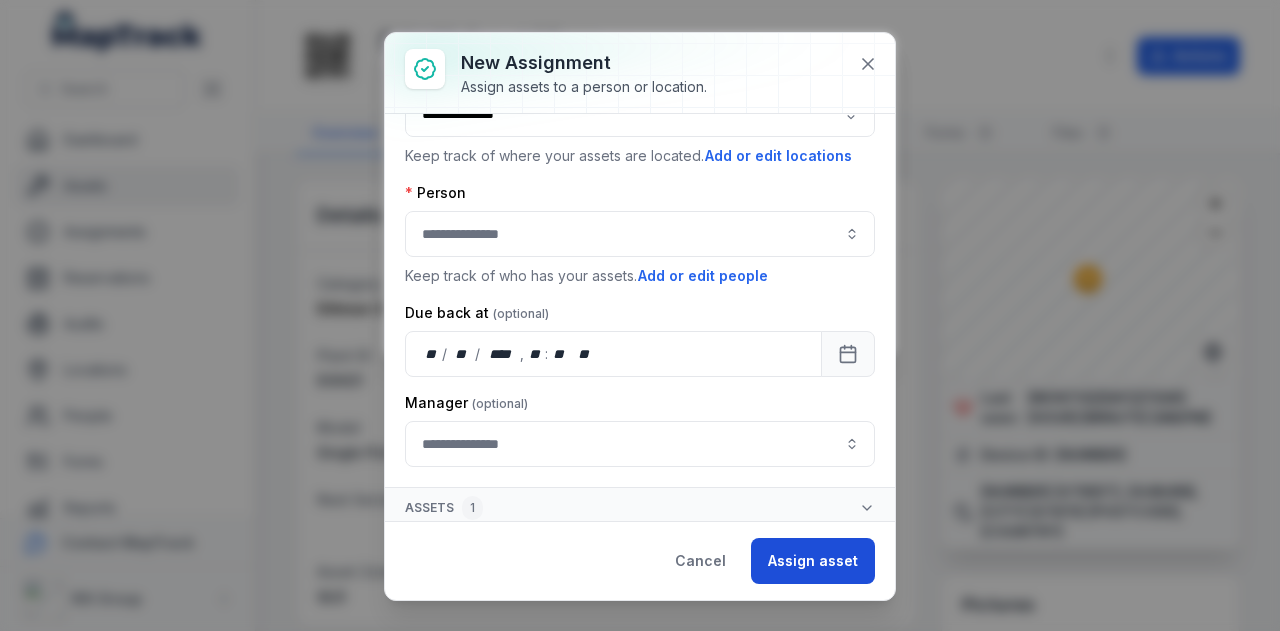 click on "Assign asset" at bounding box center (813, 561) 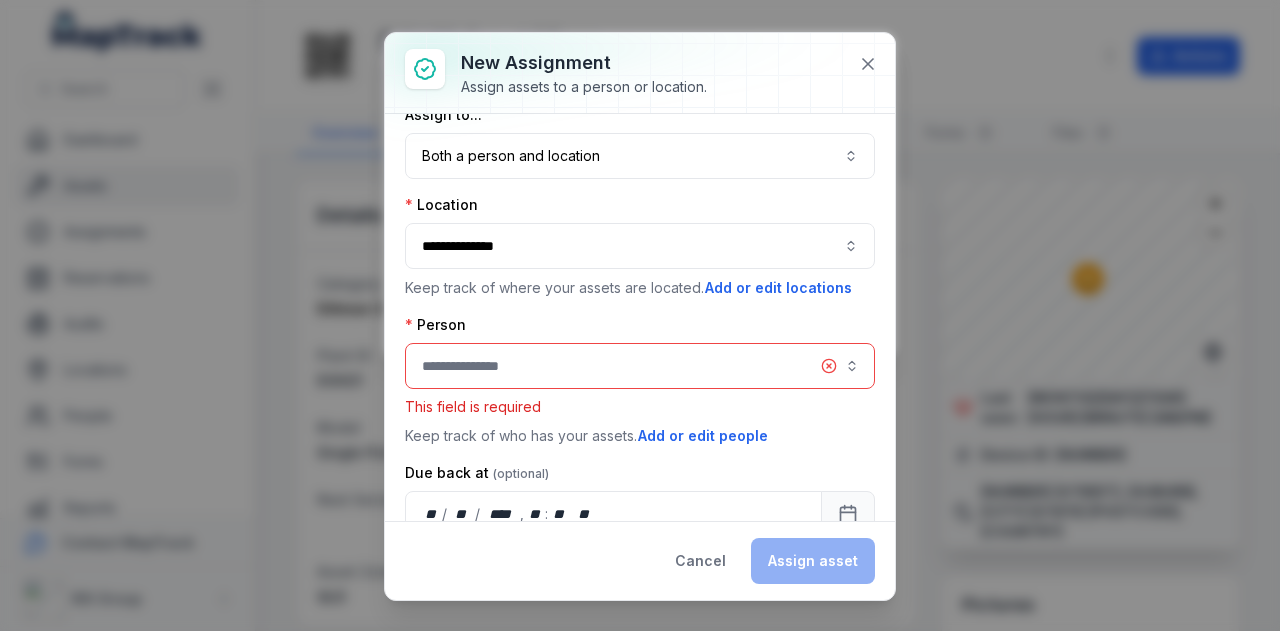 scroll, scrollTop: 0, scrollLeft: 0, axis: both 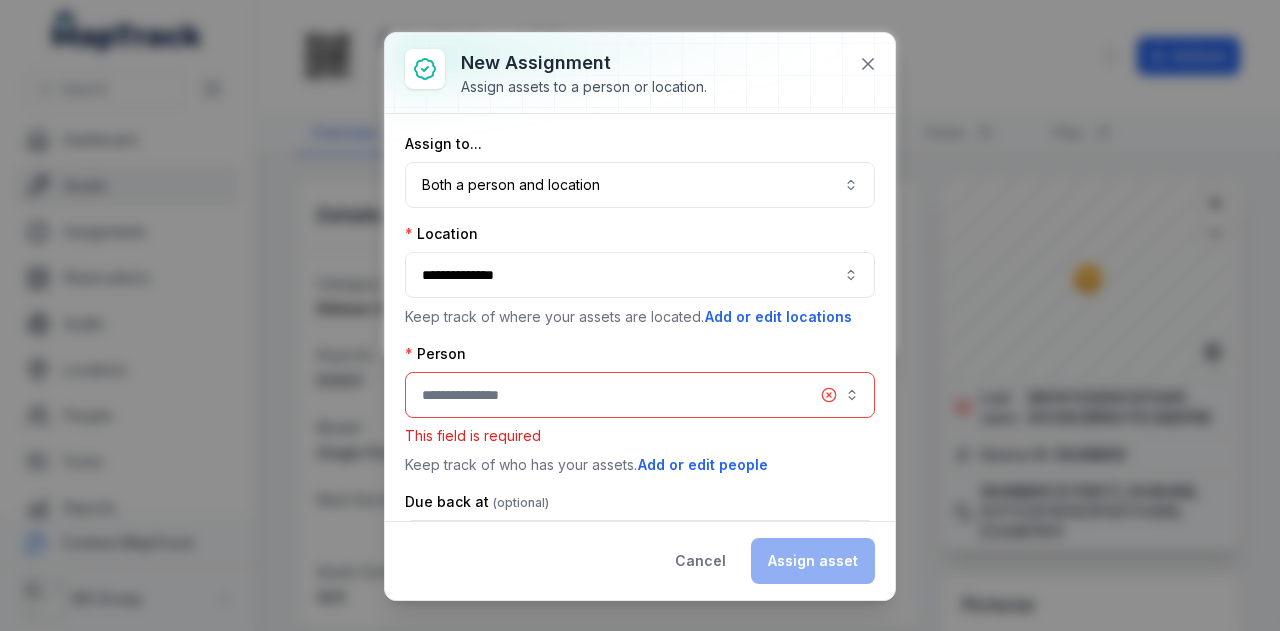 click on "**********" at bounding box center [640, 395] 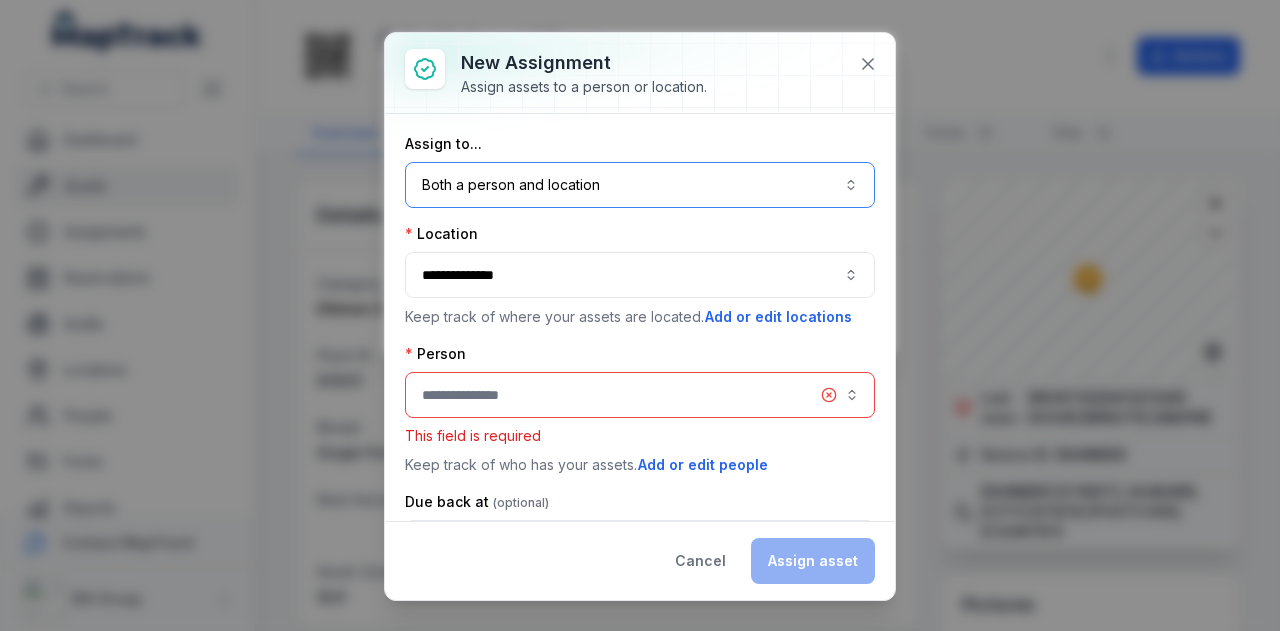 click on "Both a person and location ****" at bounding box center (640, 185) 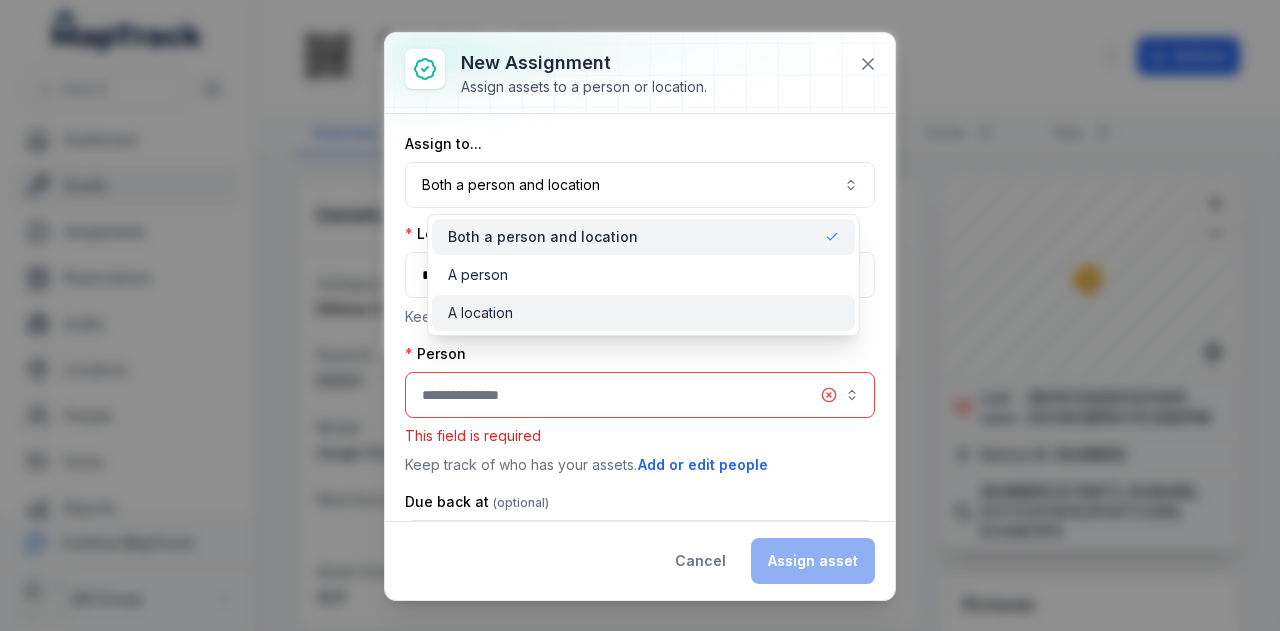 click on "A location" at bounding box center (643, 313) 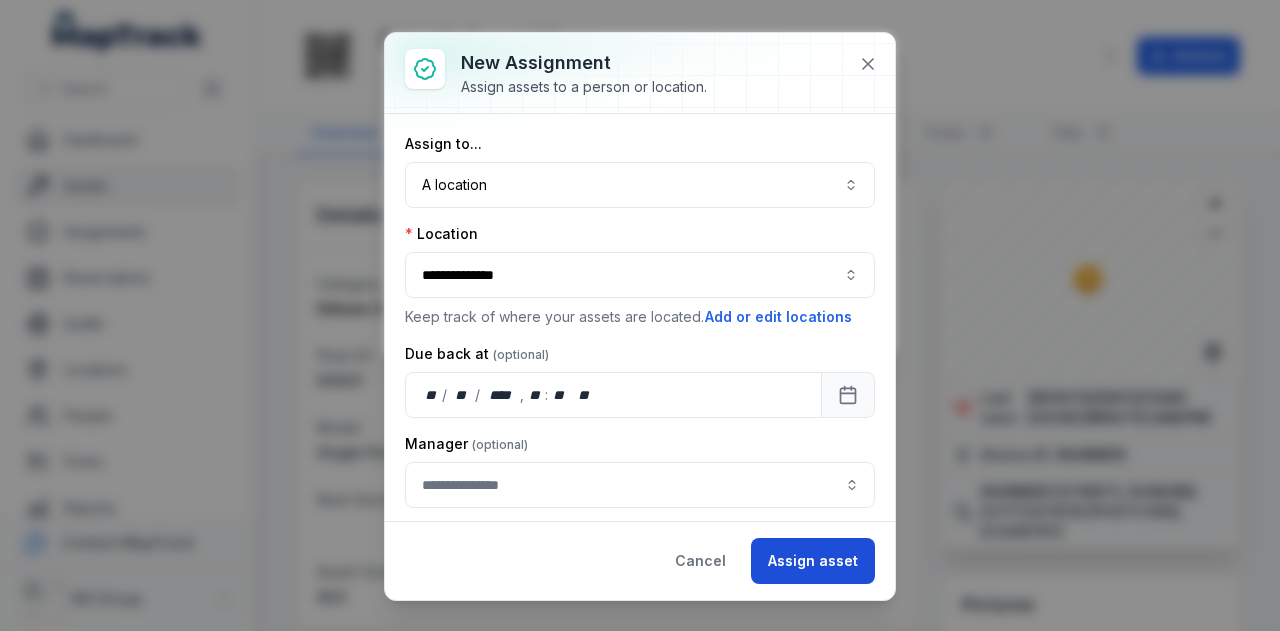 click on "Assign asset" at bounding box center (813, 561) 